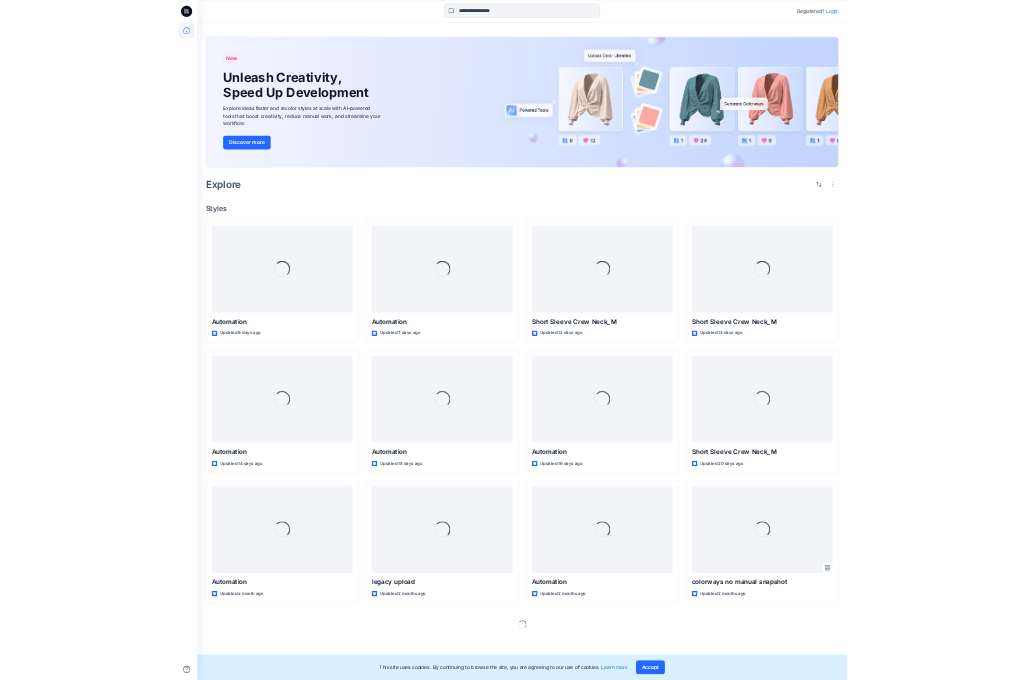 scroll, scrollTop: 0, scrollLeft: 0, axis: both 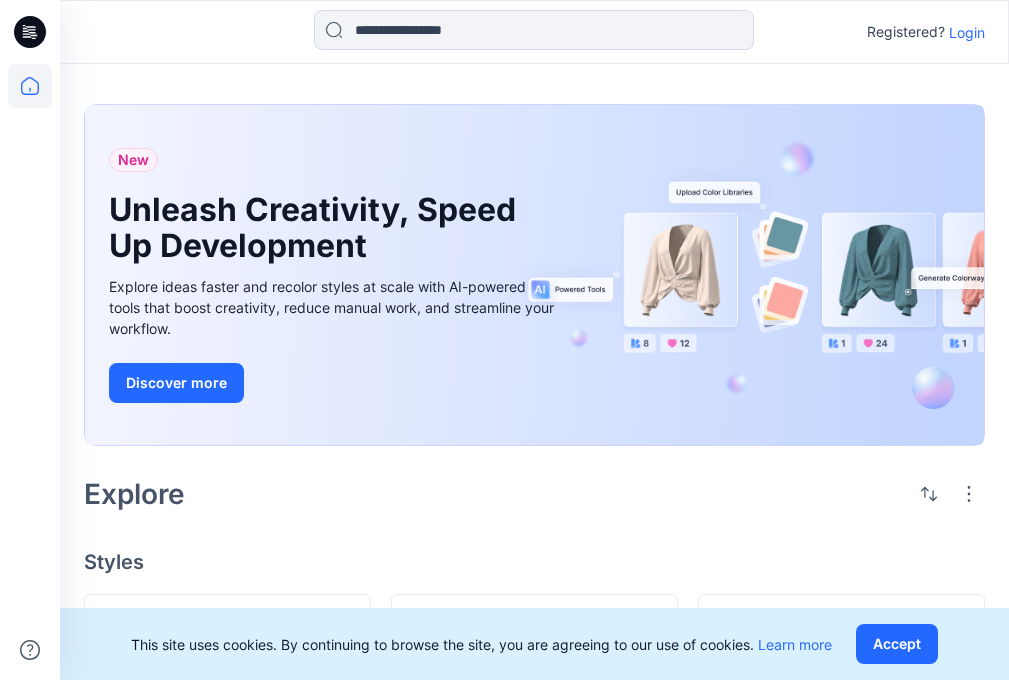 click on "Login" at bounding box center (967, 32) 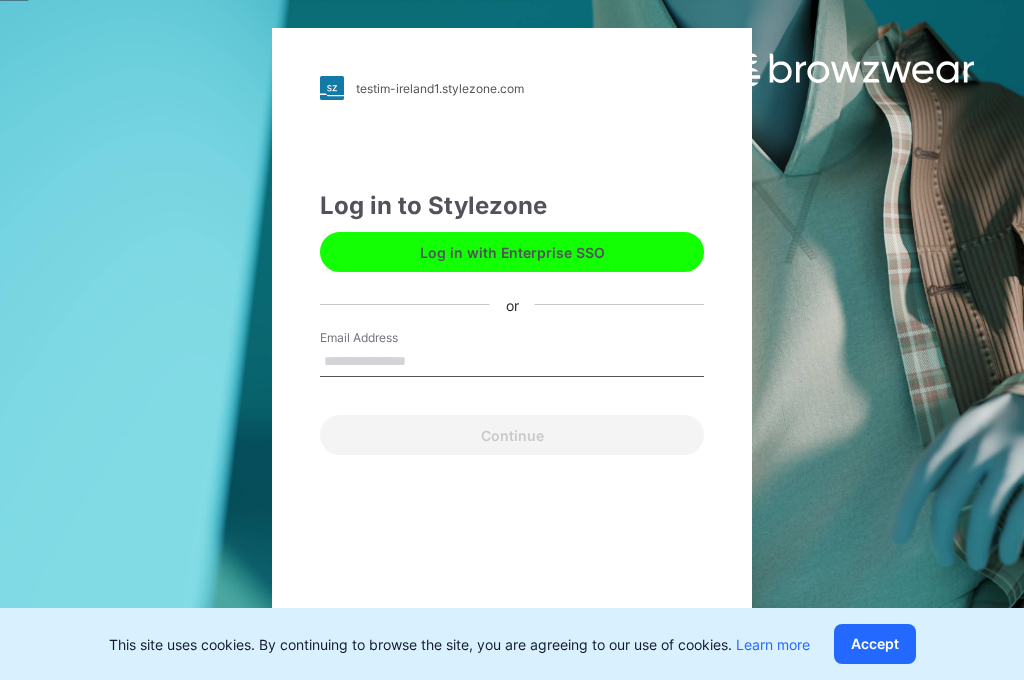 click on "Email Address" at bounding box center [512, 362] 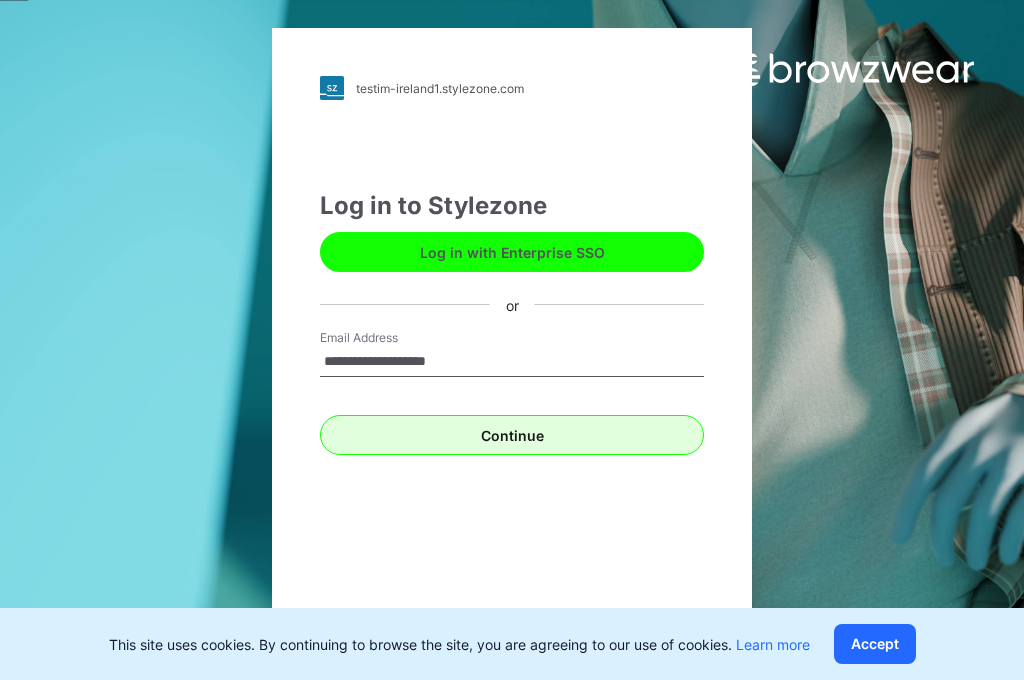type on "**********" 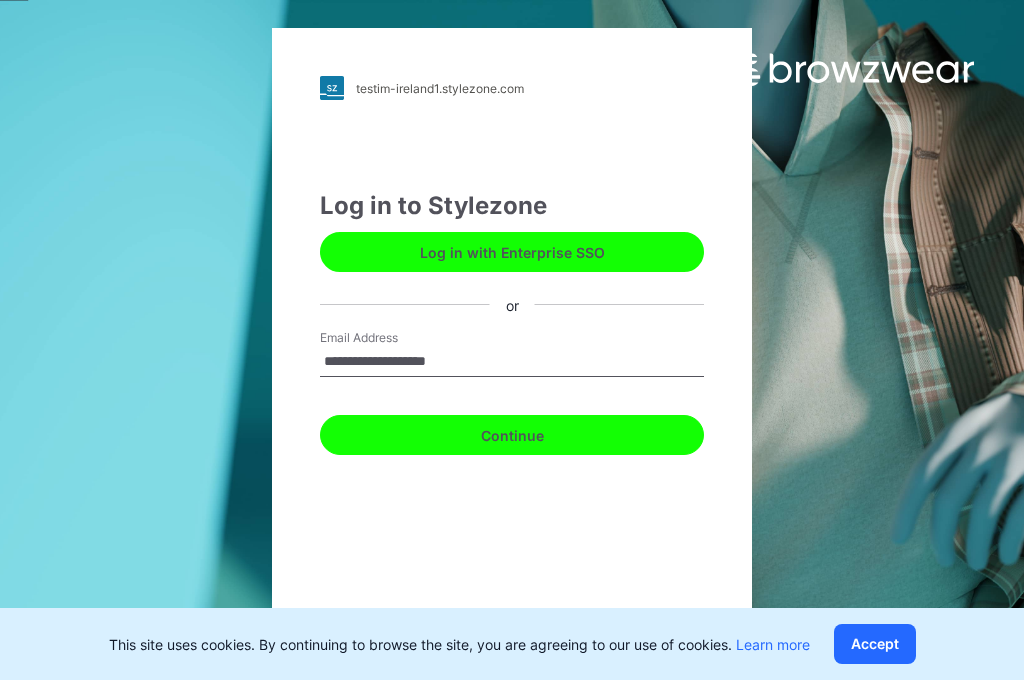 click on "Continue" at bounding box center [512, 435] 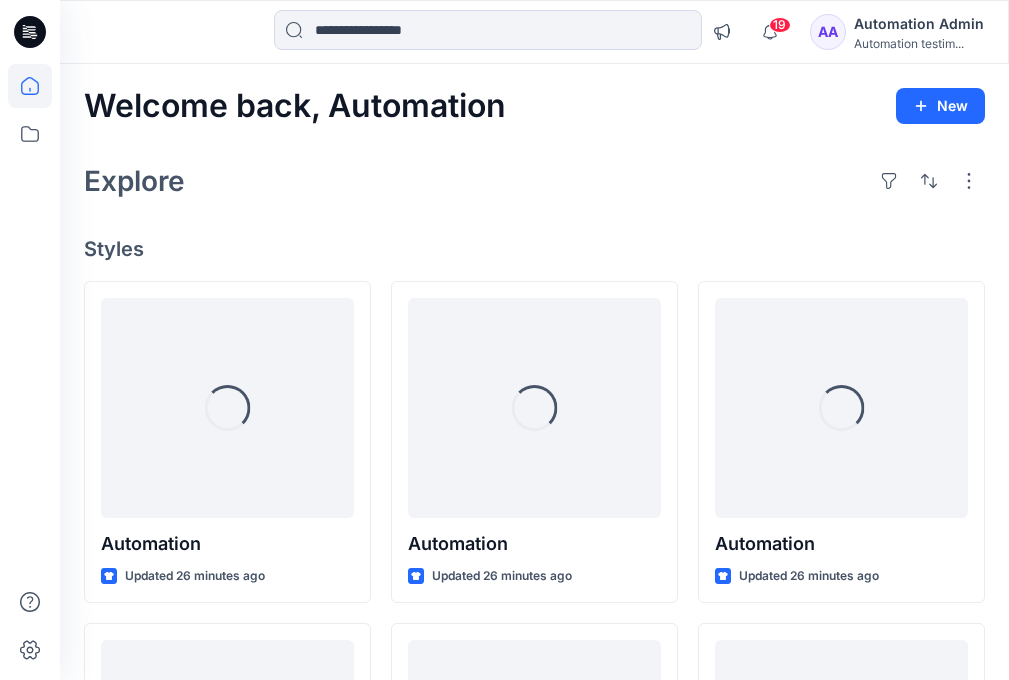 scroll, scrollTop: 0, scrollLeft: 0, axis: both 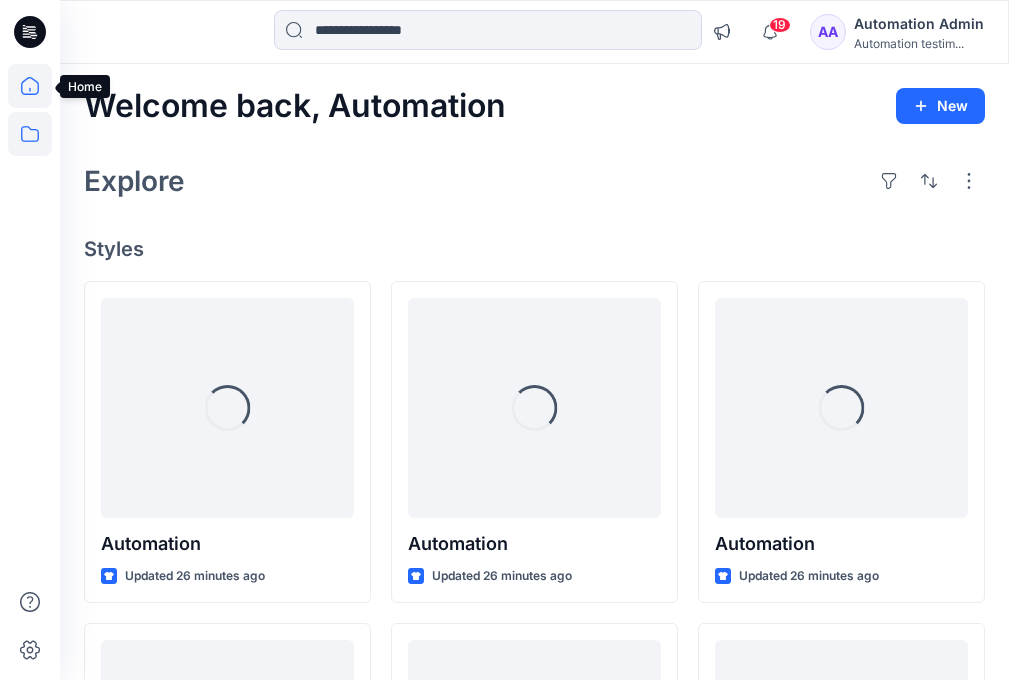 click 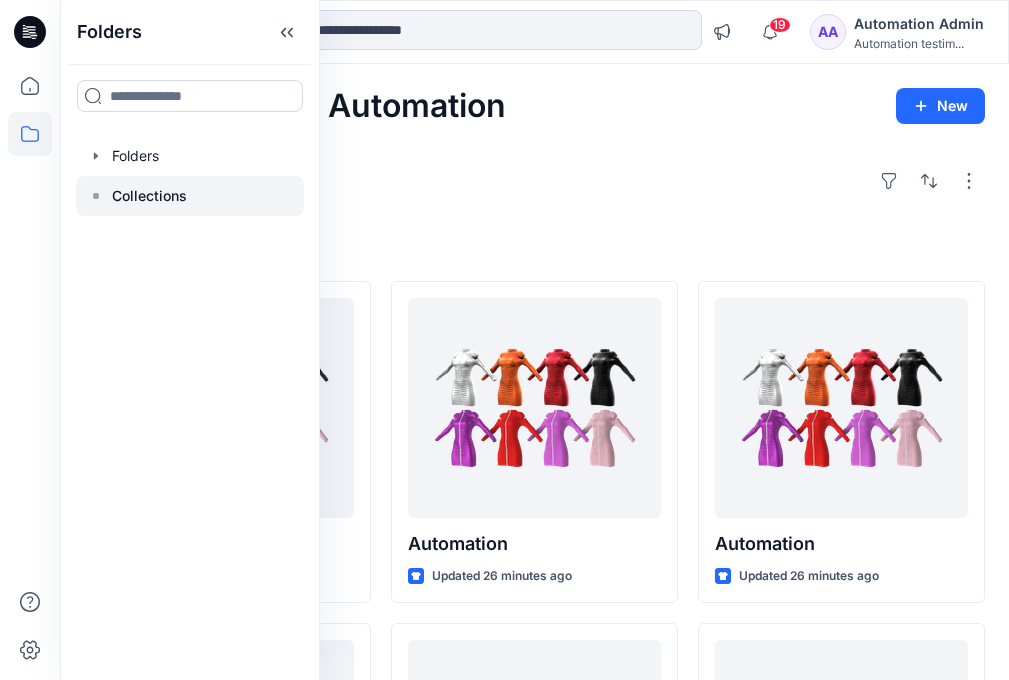 click on "Collections" at bounding box center [149, 196] 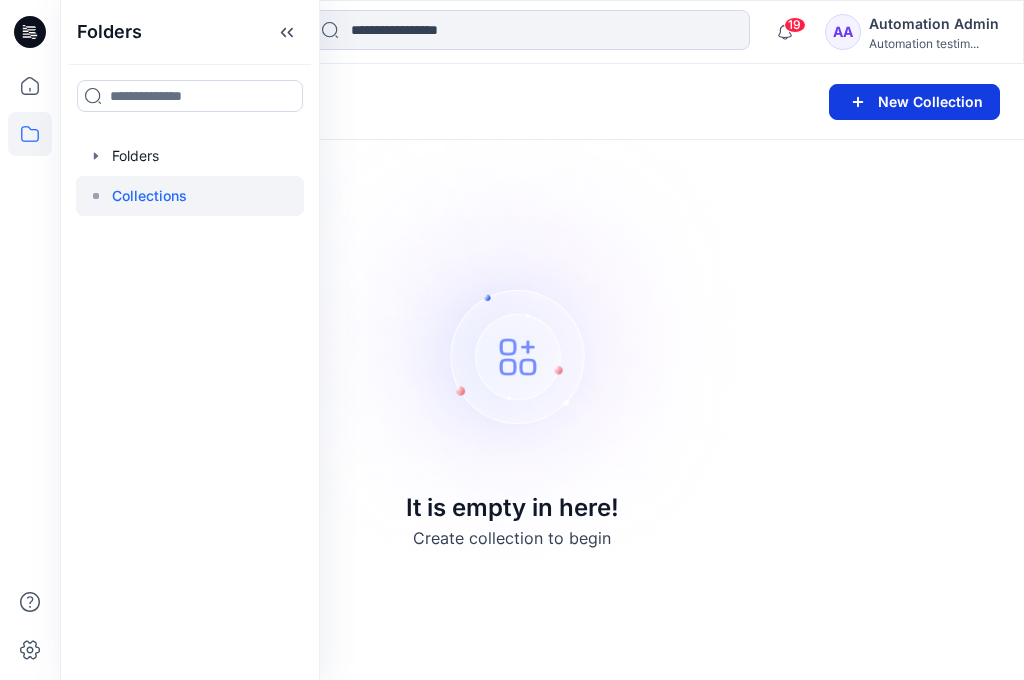 click on "New Collection" at bounding box center (914, 102) 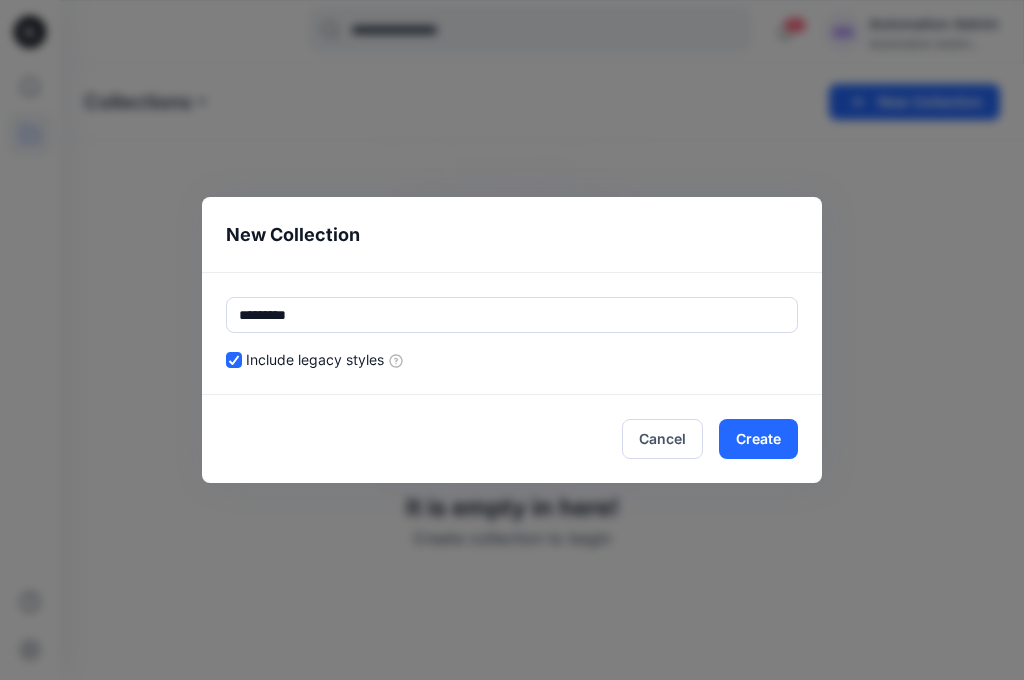 type on "*********" 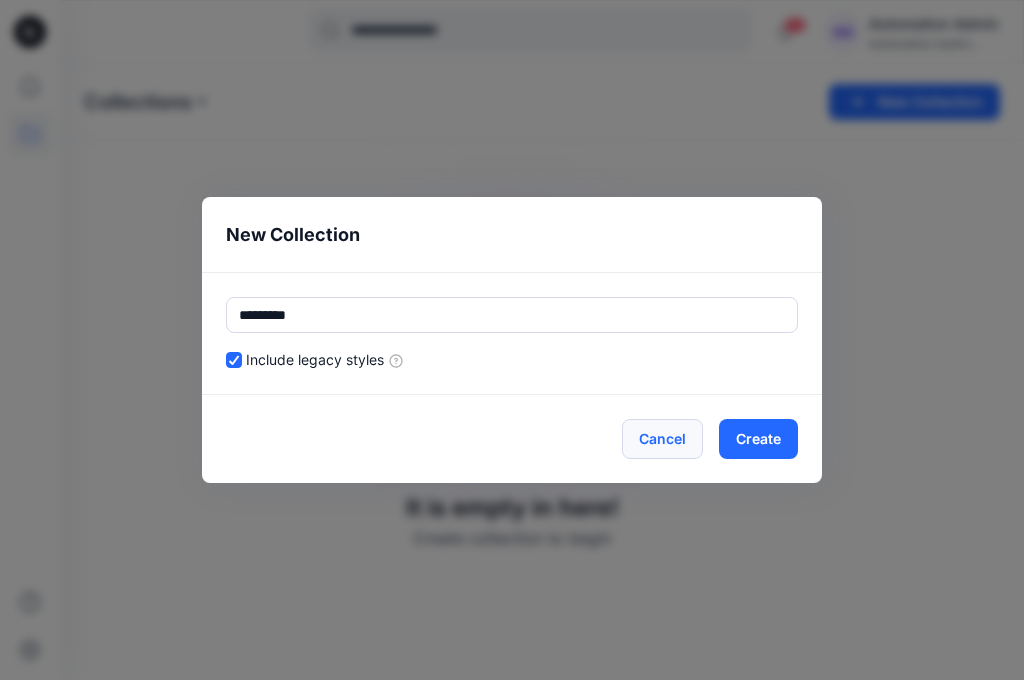 click on "Cancel" at bounding box center (662, 439) 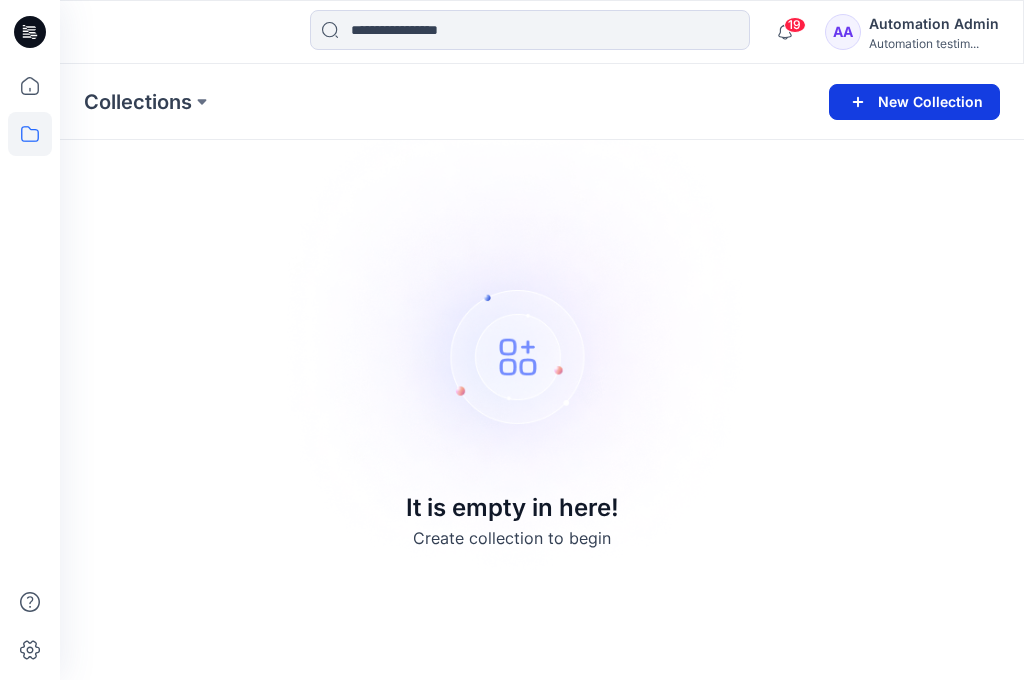 click on "New Collection" at bounding box center (914, 102) 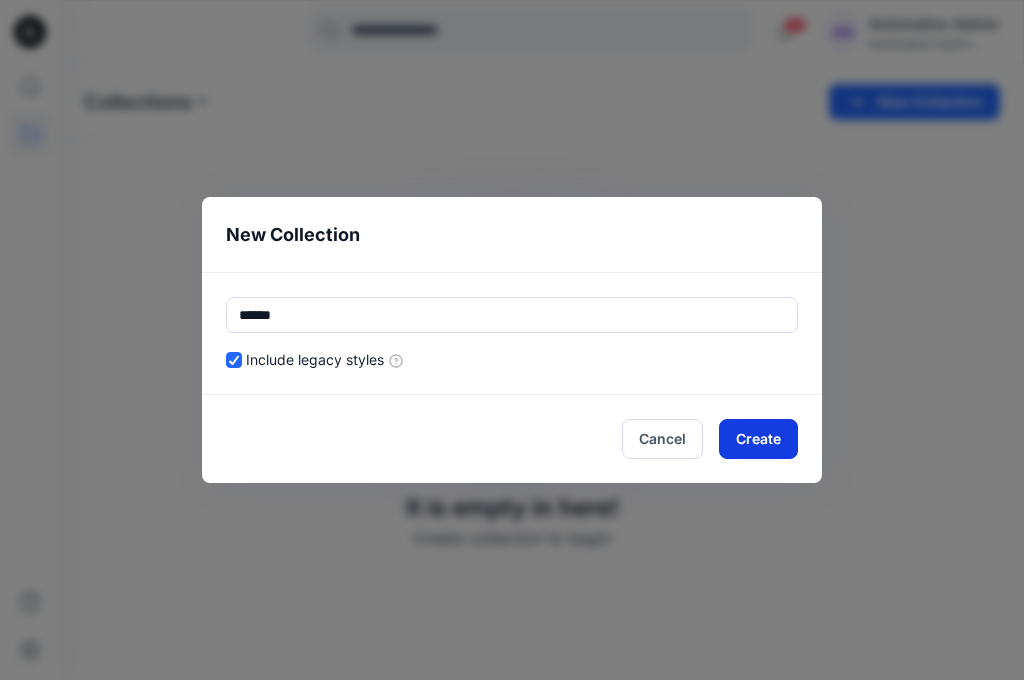 type on "******" 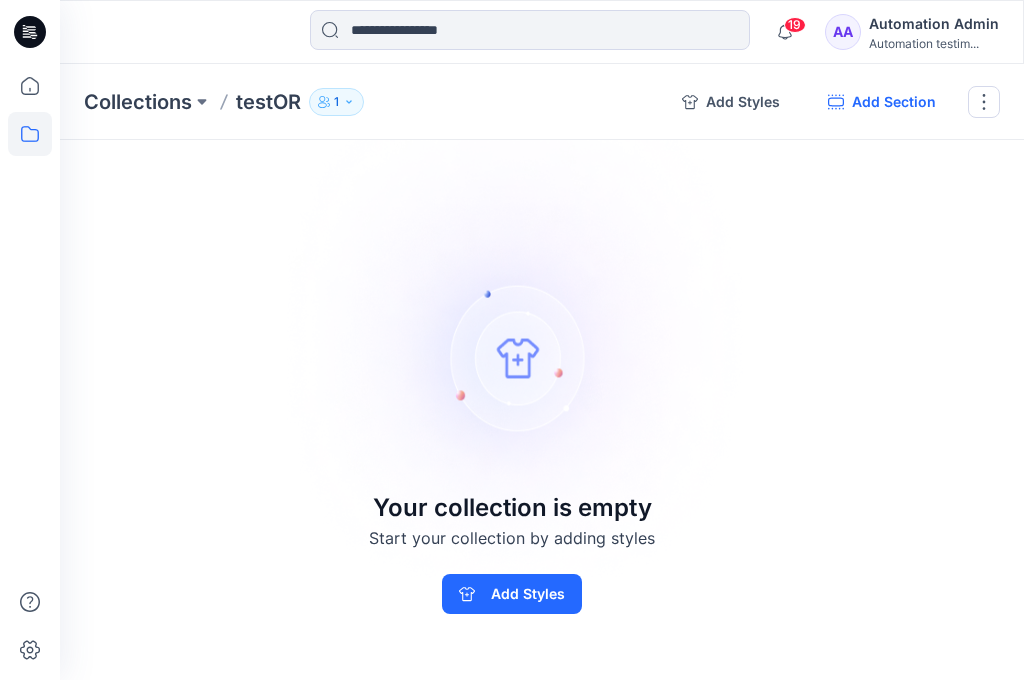 click on "Add Section" at bounding box center [882, 102] 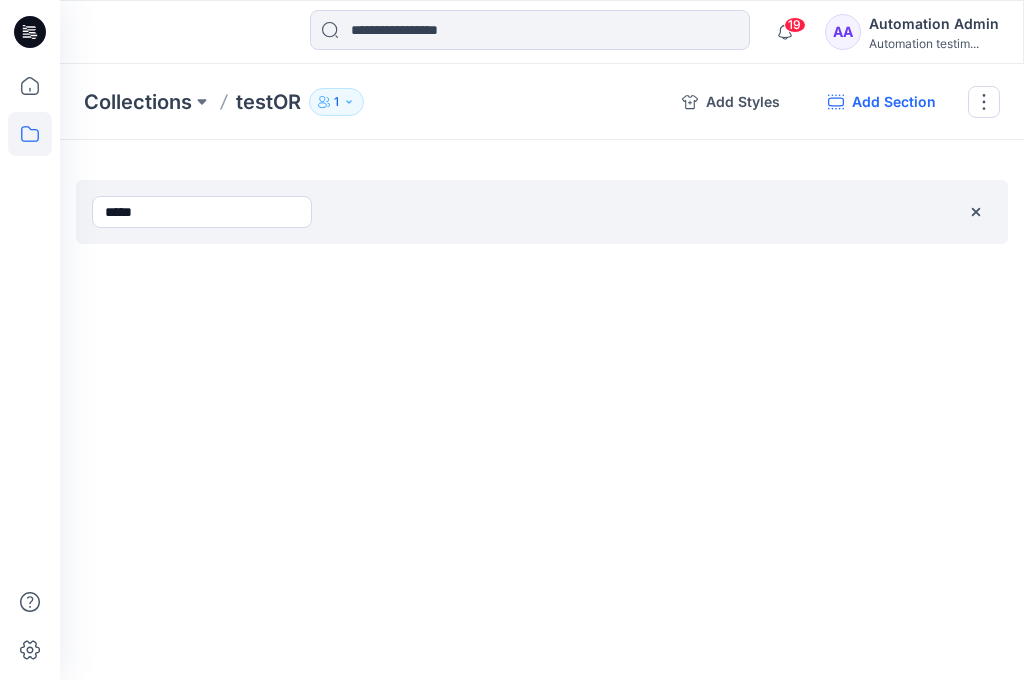 type on "*****" 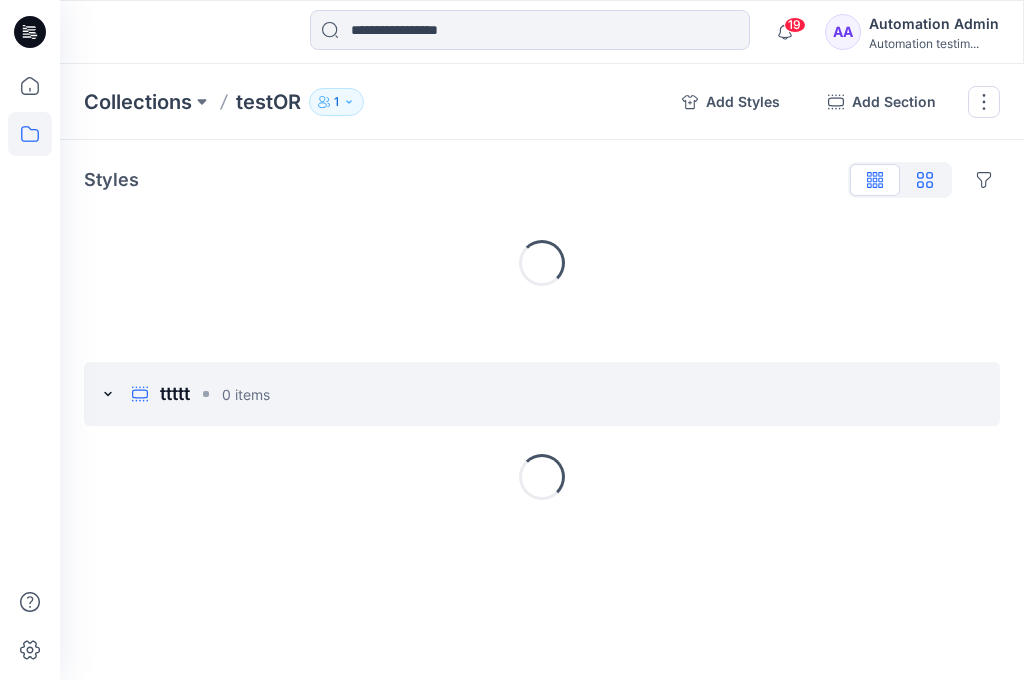 click 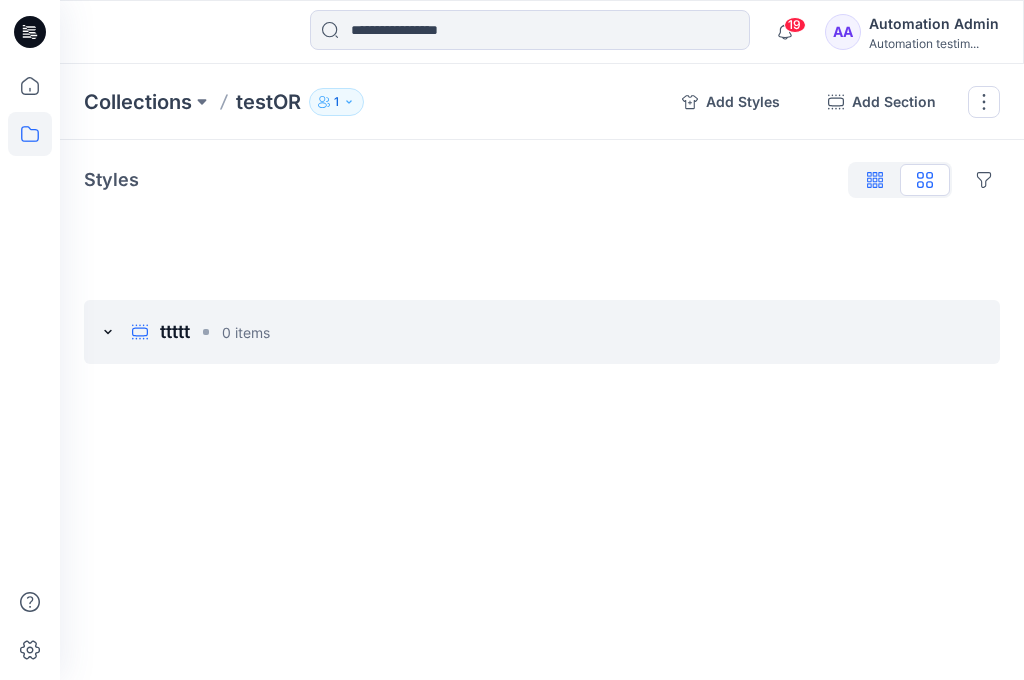 click 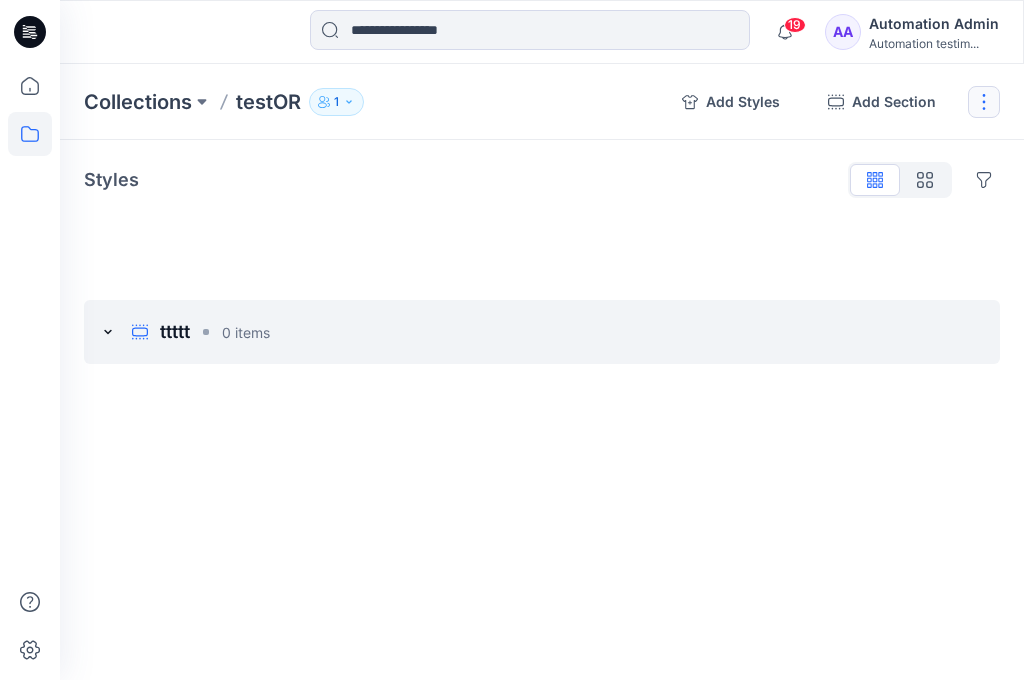 click at bounding box center (984, 102) 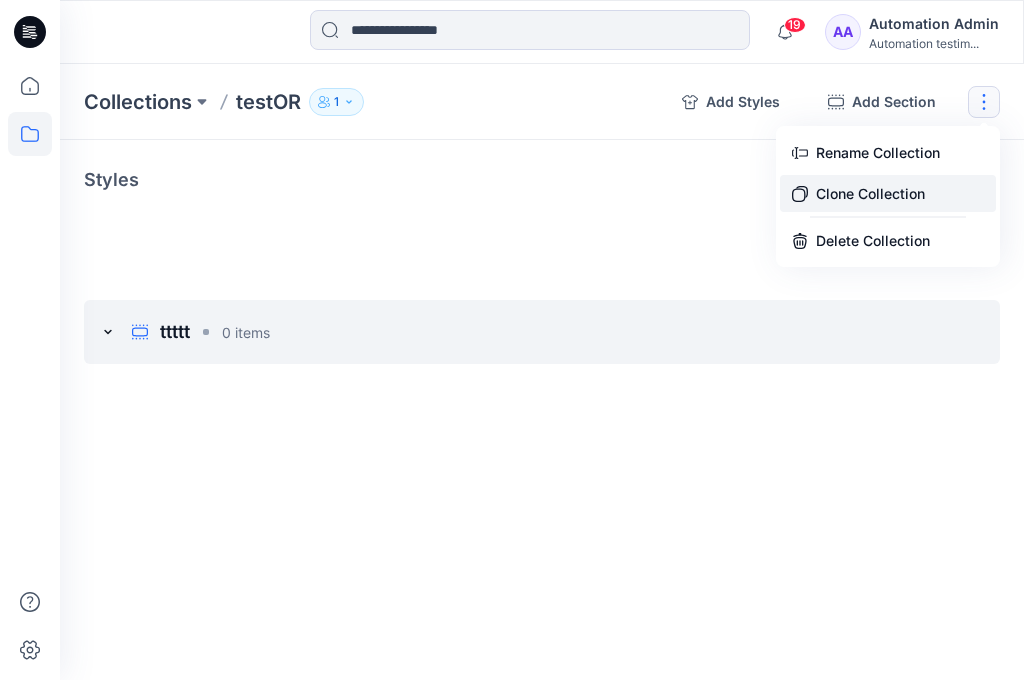 click on "Clone Collection" at bounding box center (888, 193) 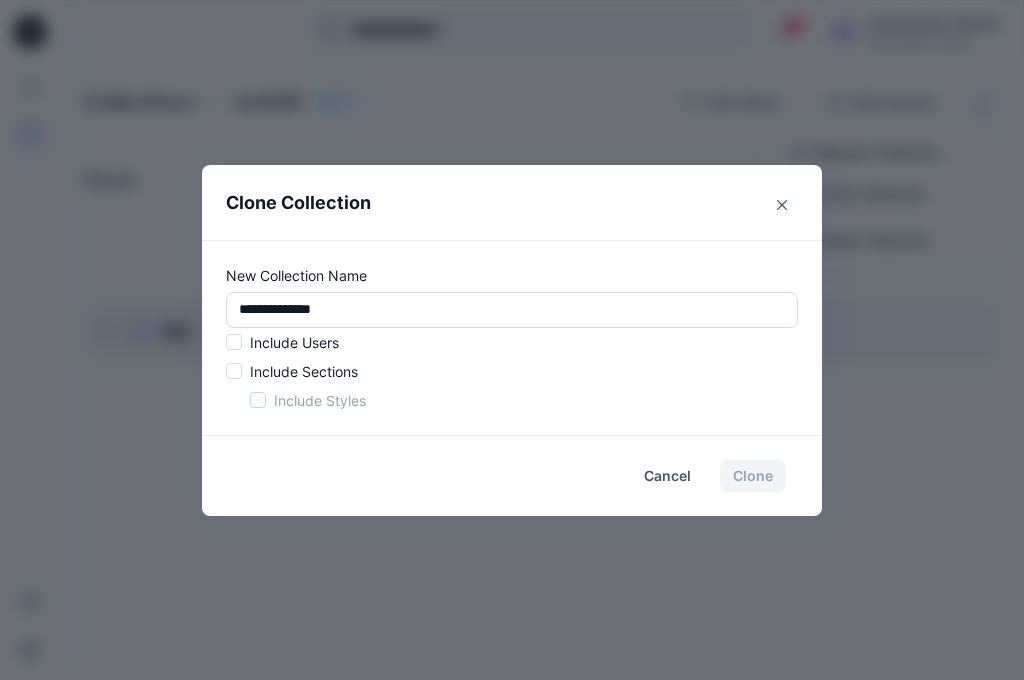 click on "Include Users" at bounding box center (294, 342) 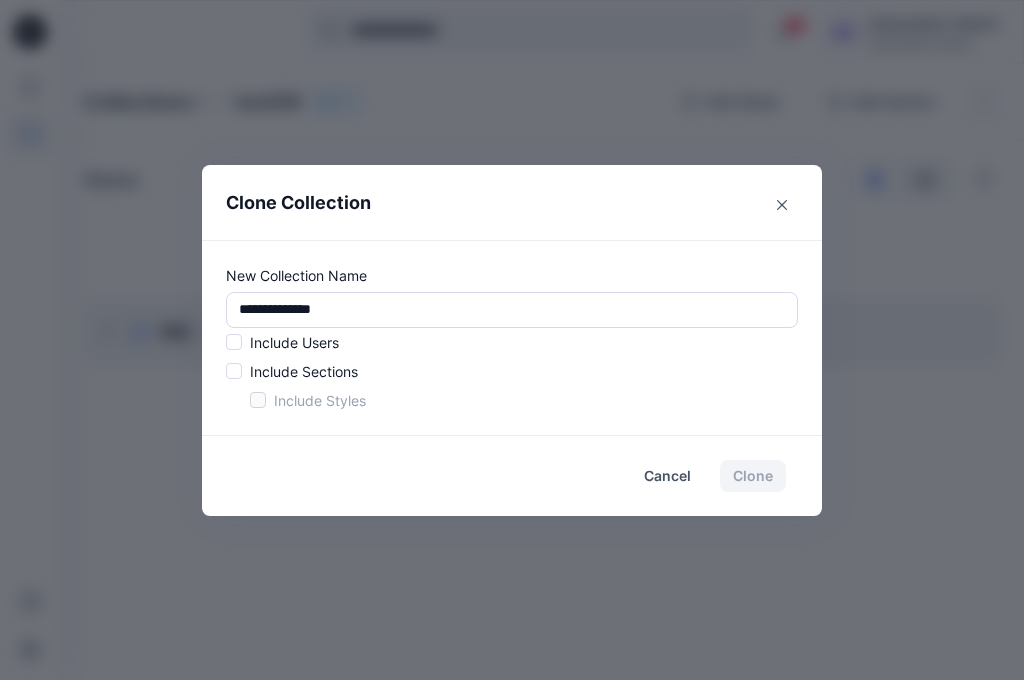 click at bounding box center (234, 342) 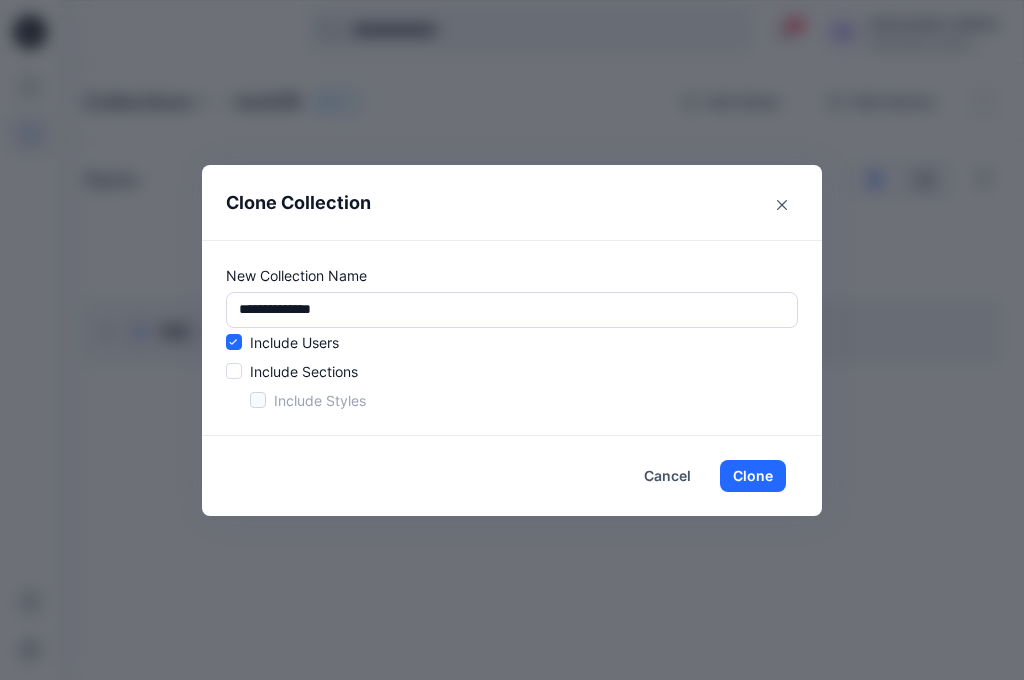 click at bounding box center (234, 371) 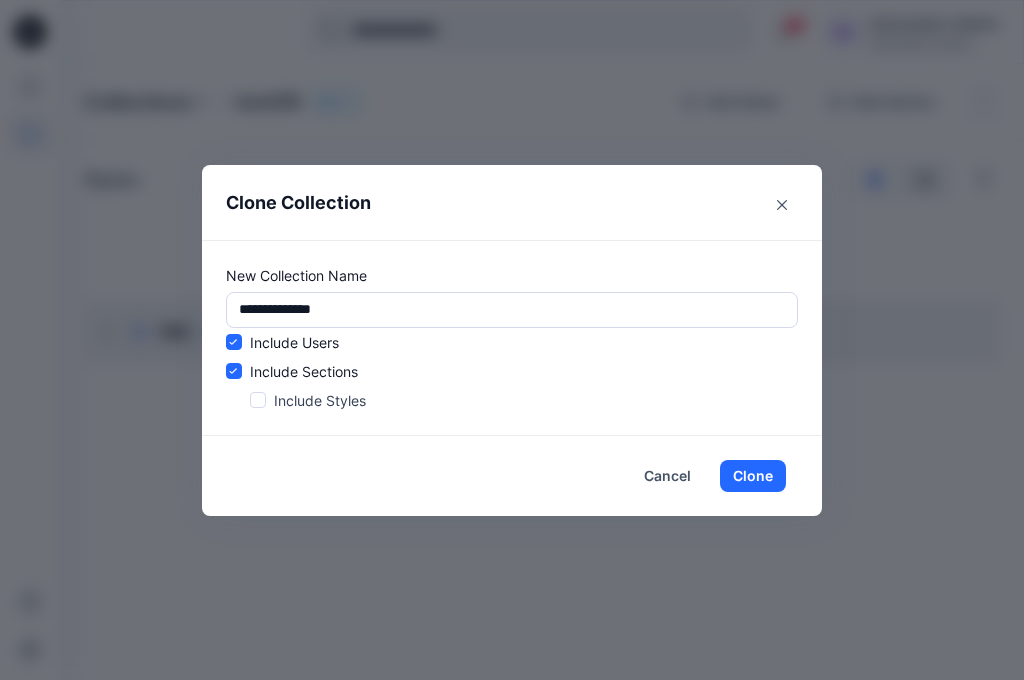 click at bounding box center [258, 400] 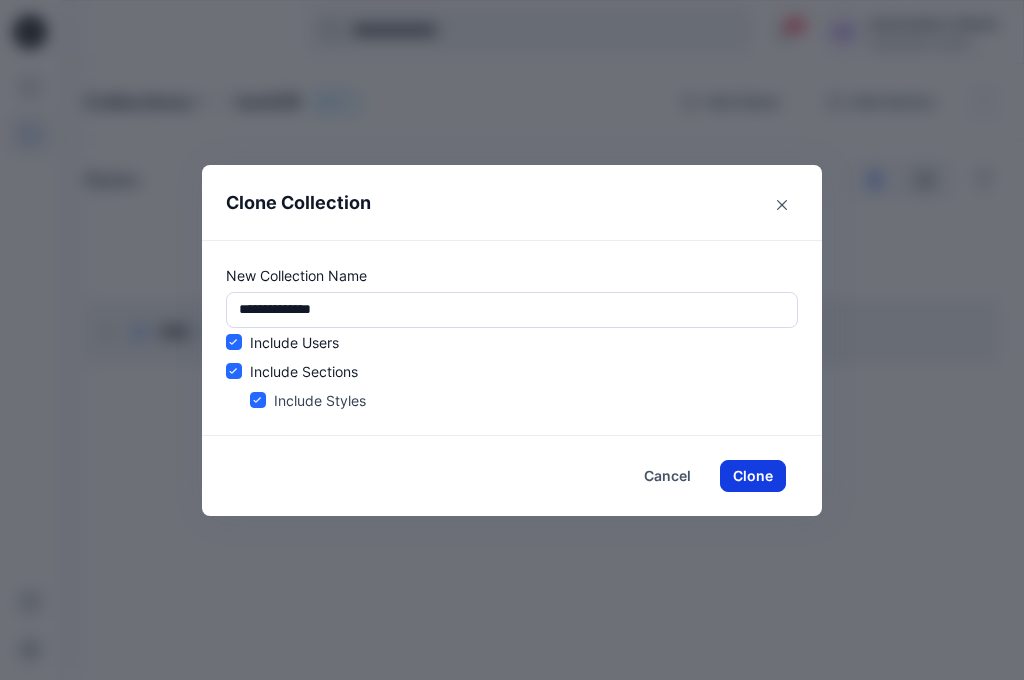 click on "Clone" at bounding box center (753, 476) 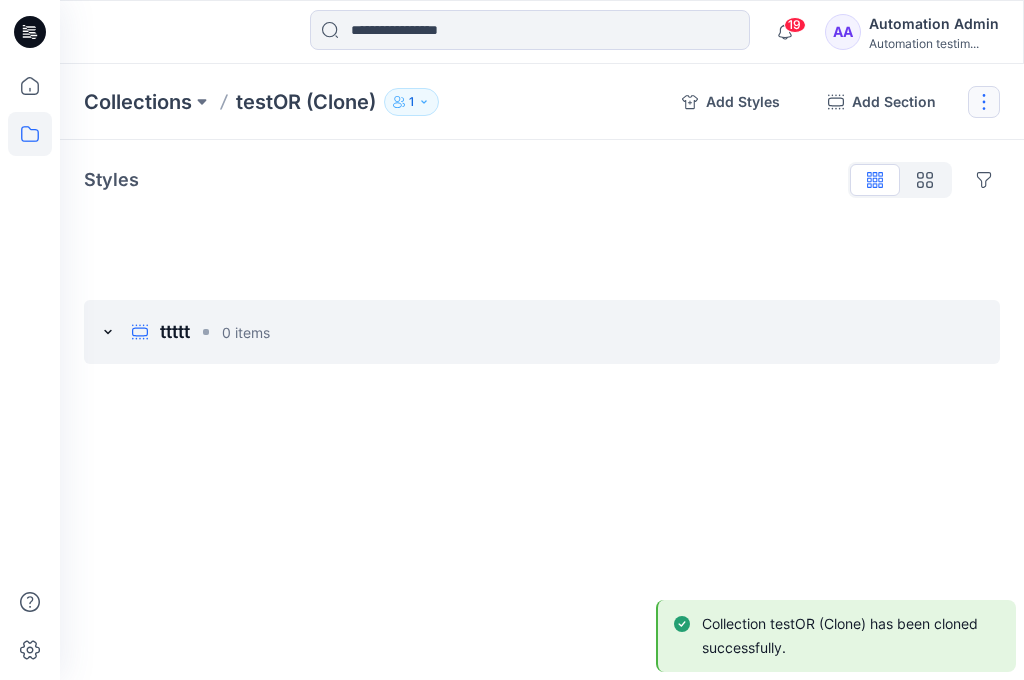 click at bounding box center [984, 102] 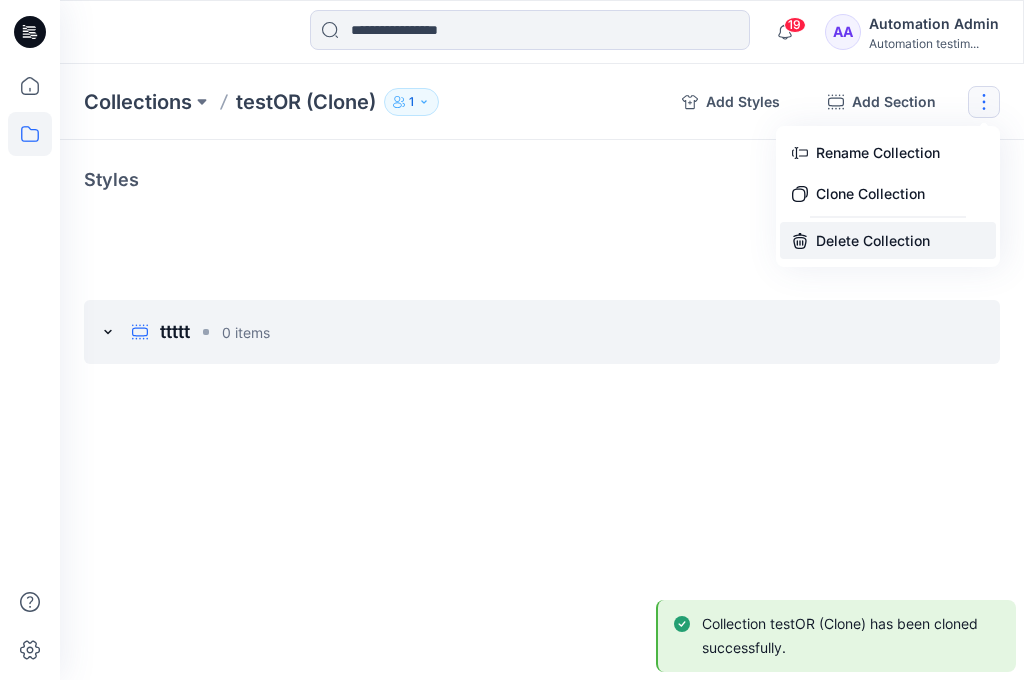 click on "Delete Collection" at bounding box center [888, 240] 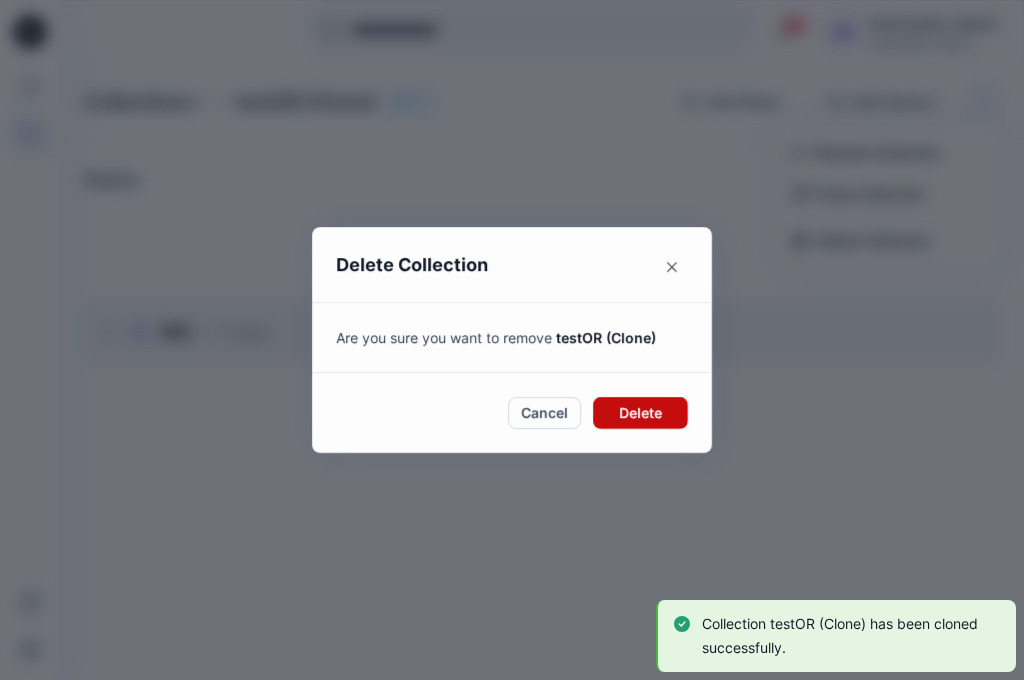 click on "Delete" at bounding box center (640, 413) 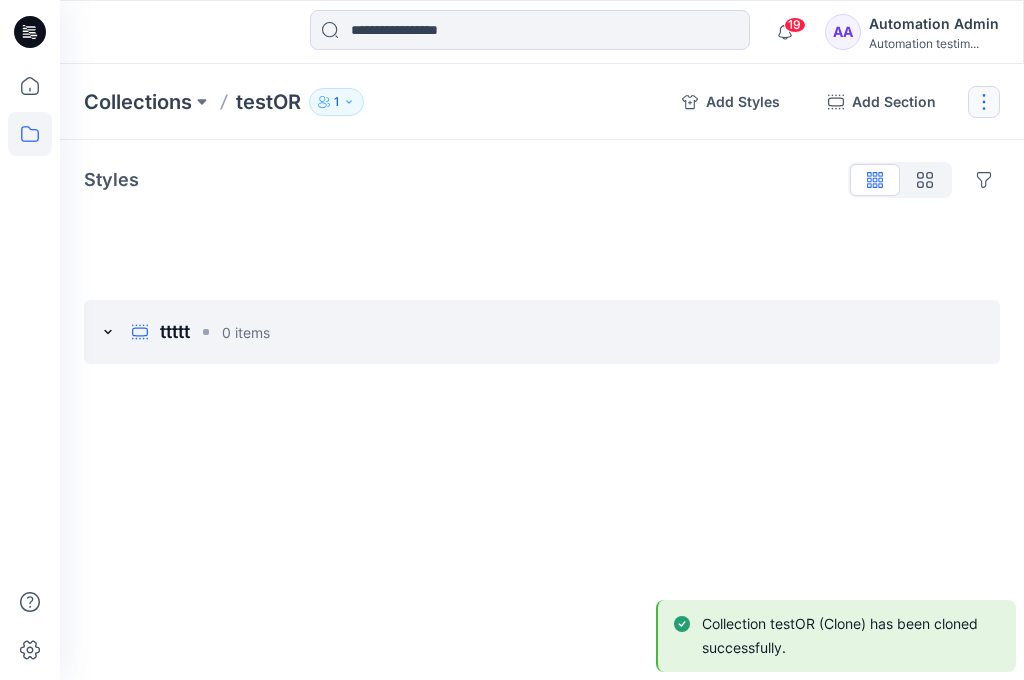 click at bounding box center (984, 102) 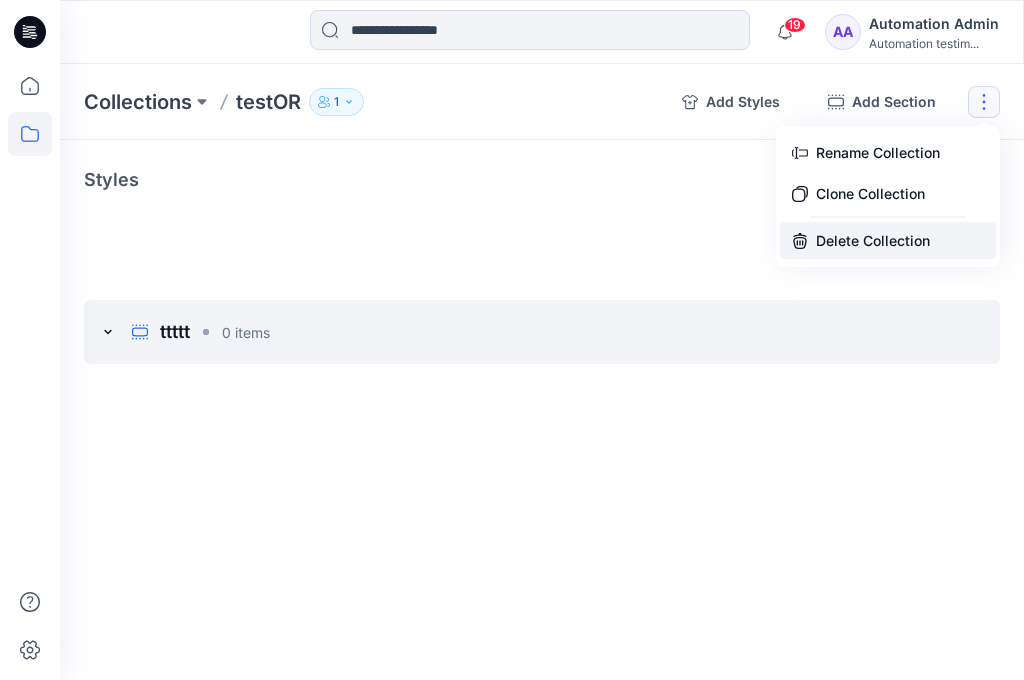 click on "Delete Collection" at bounding box center [888, 240] 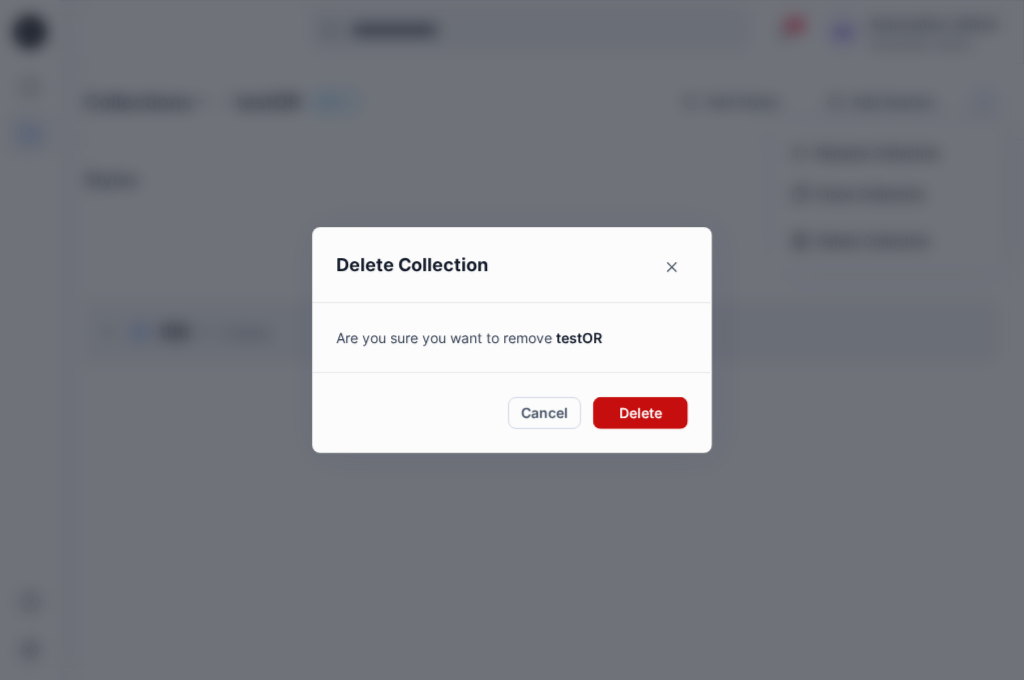 click on "Delete" at bounding box center [640, 413] 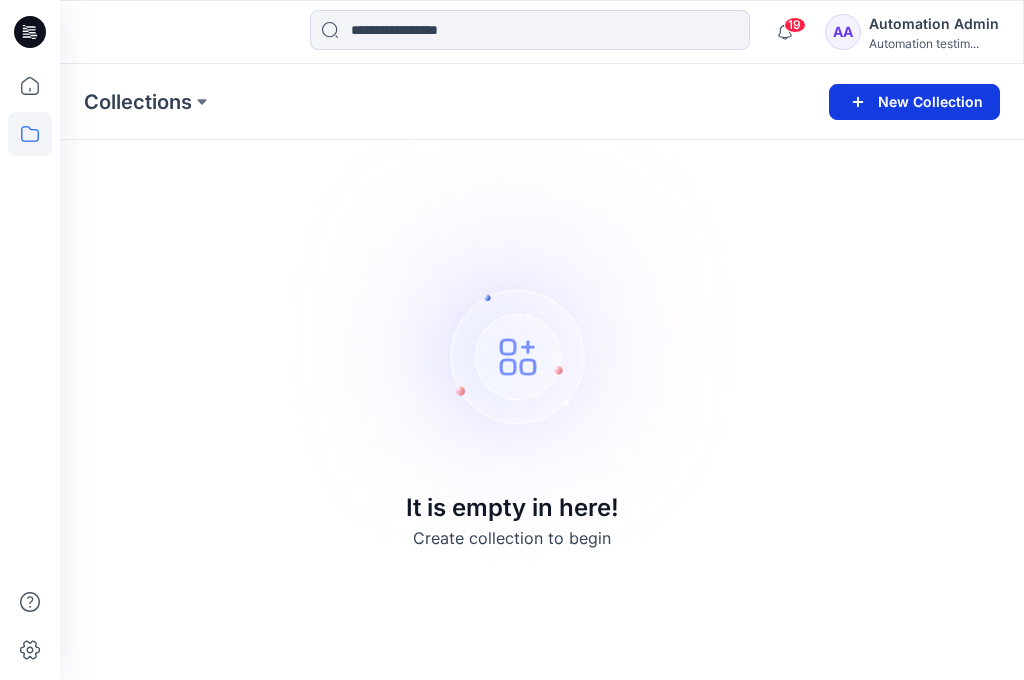 click on "New Collection" at bounding box center [914, 102] 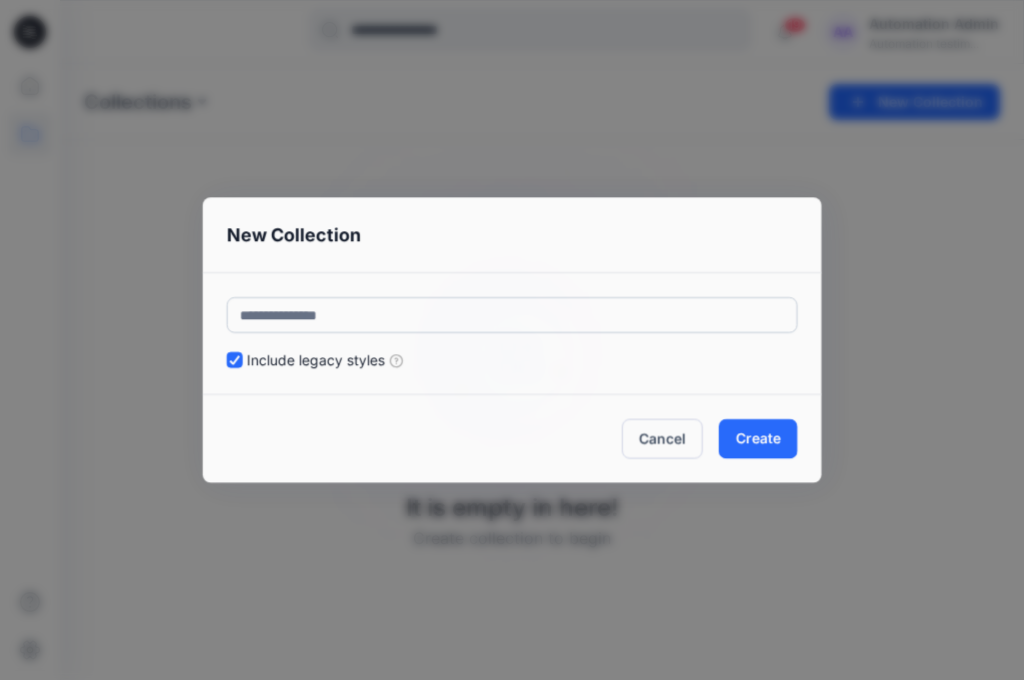 click at bounding box center (512, 315) 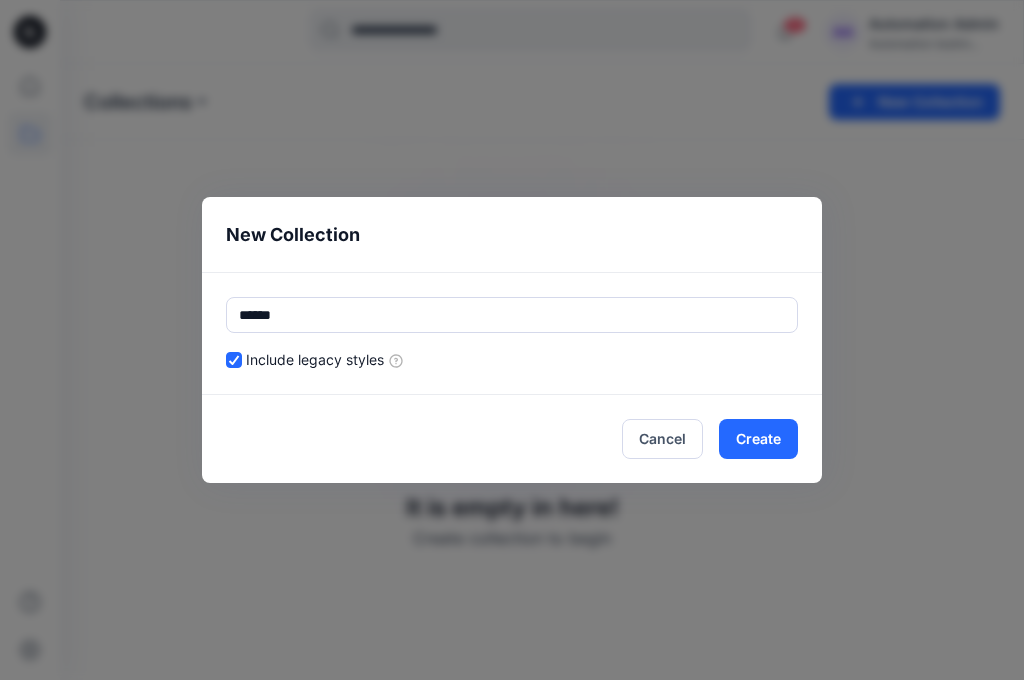 type on "******" 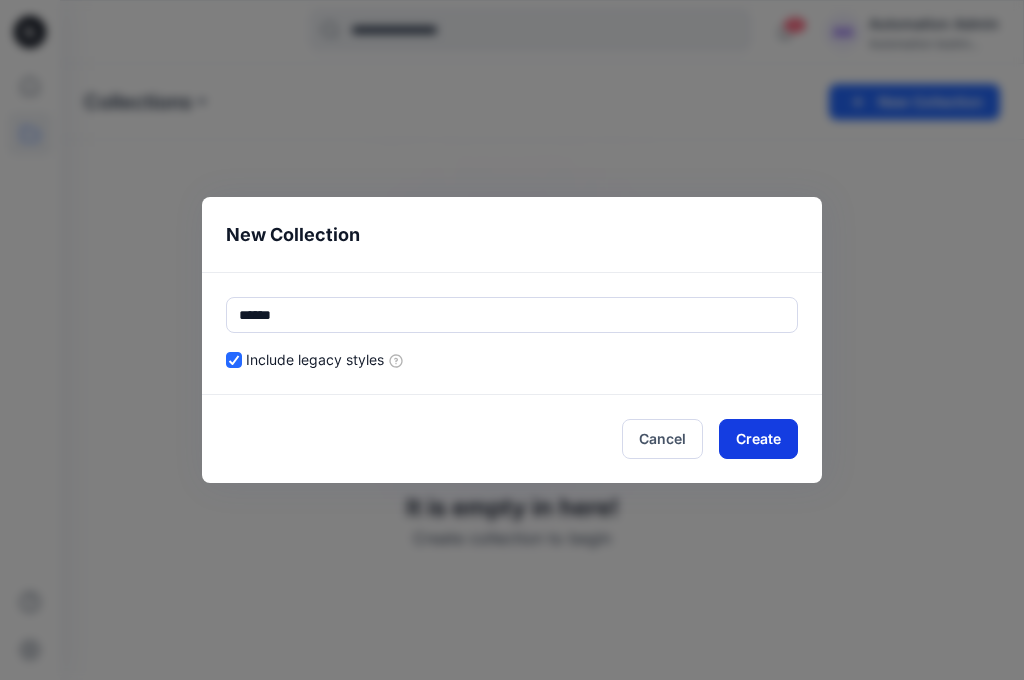 click on "Create" at bounding box center [758, 439] 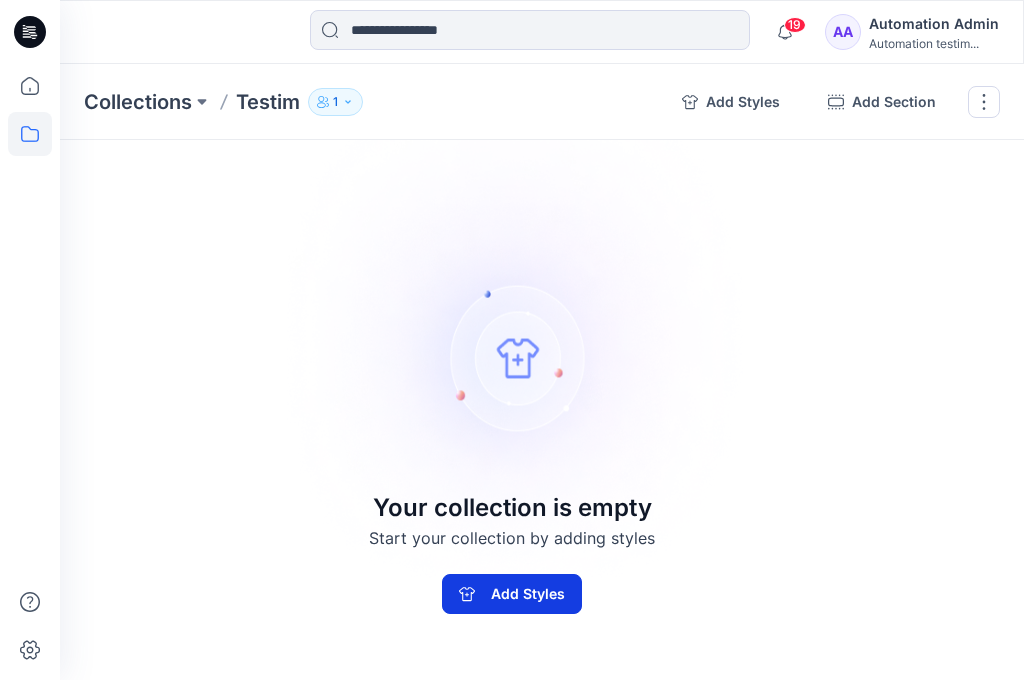 drag, startPoint x: 779, startPoint y: 445, endPoint x: 502, endPoint y: 604, distance: 319.39005 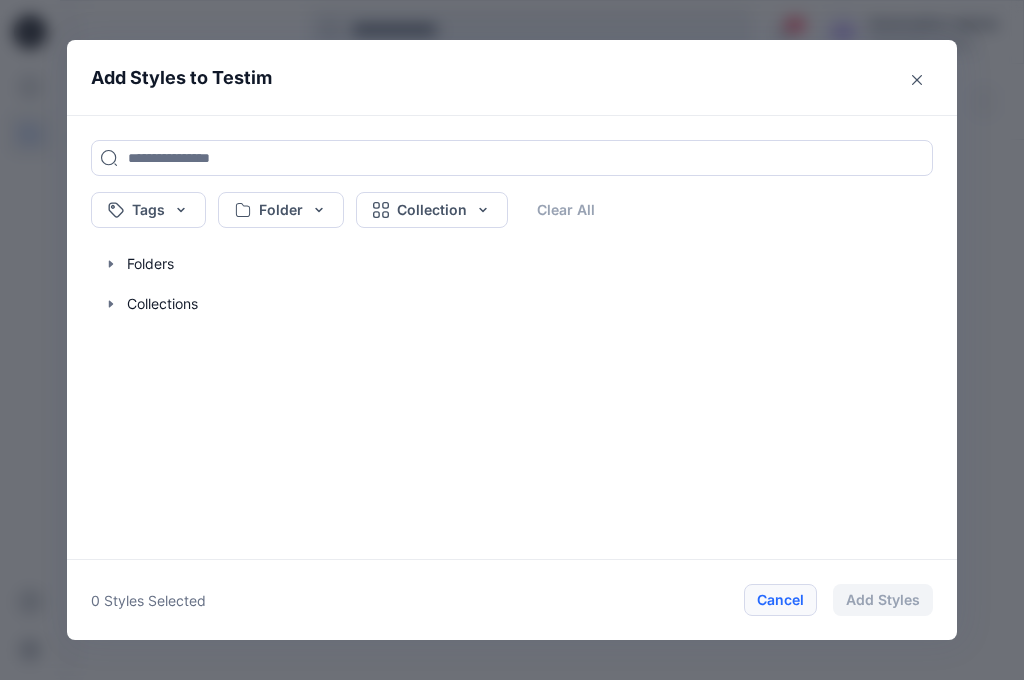 click on "Cancel" at bounding box center [780, 600] 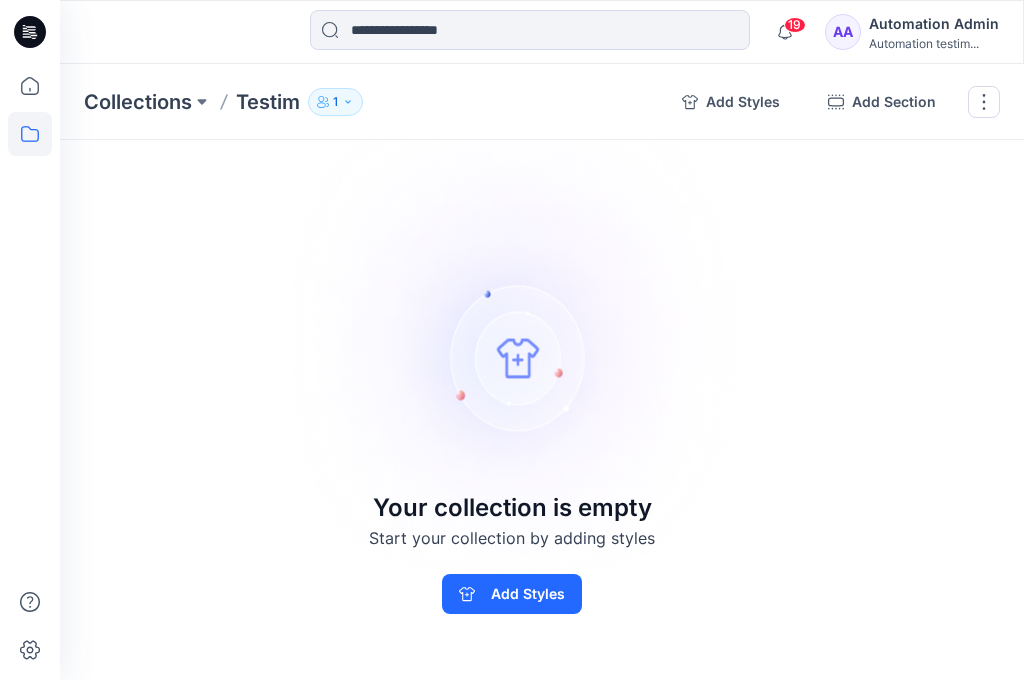 click on "Automation Admin" at bounding box center [934, 24] 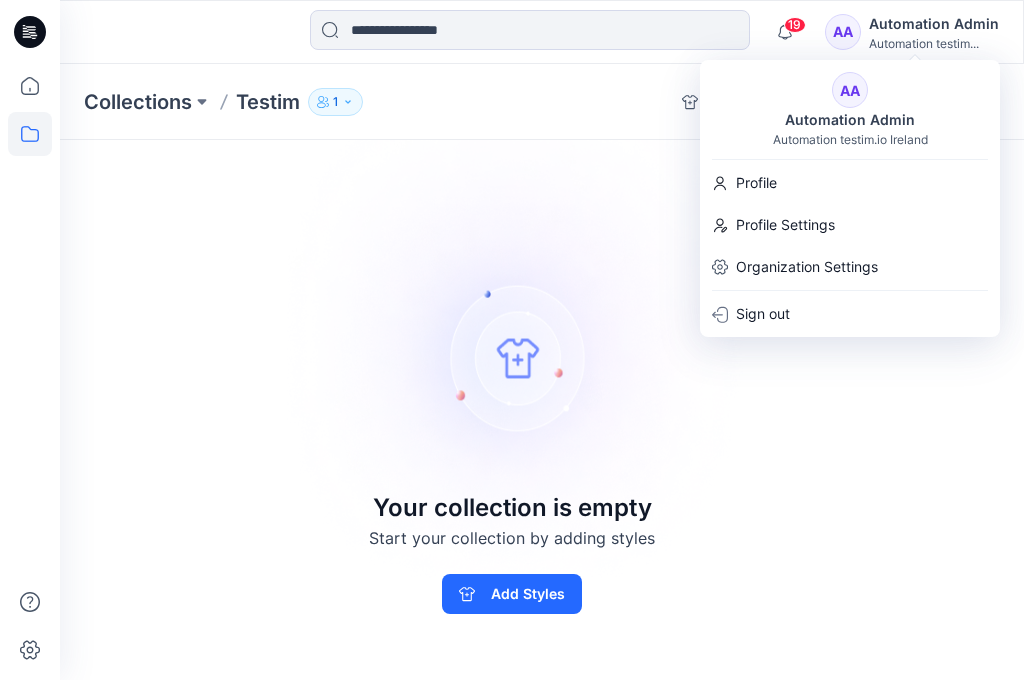 click at bounding box center (512, 340) 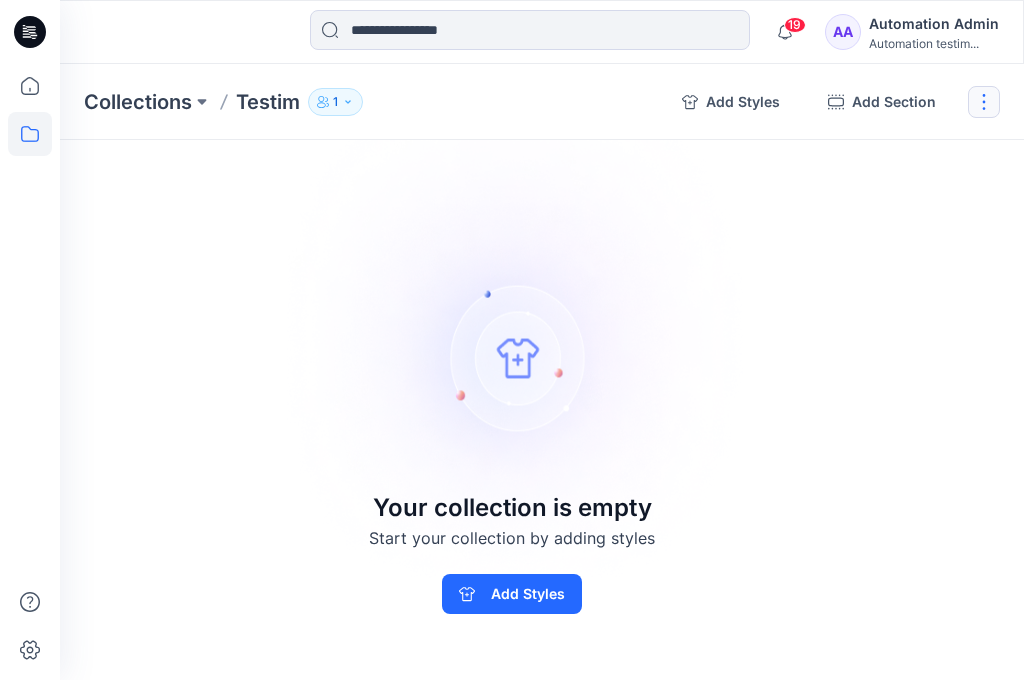 click at bounding box center [984, 102] 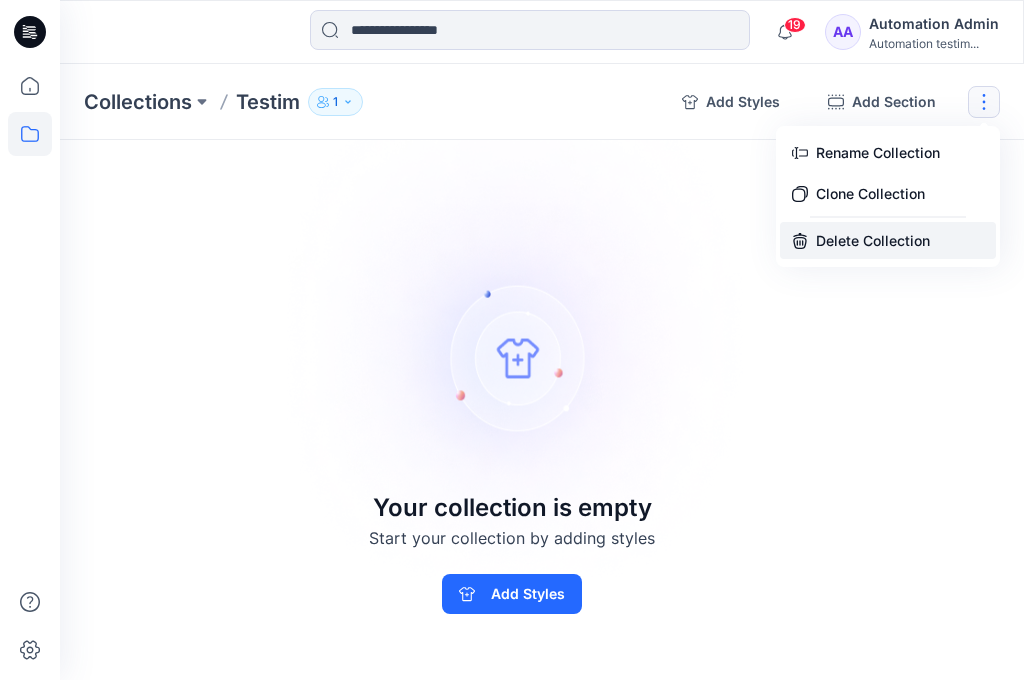 click on "Delete Collection" at bounding box center (888, 240) 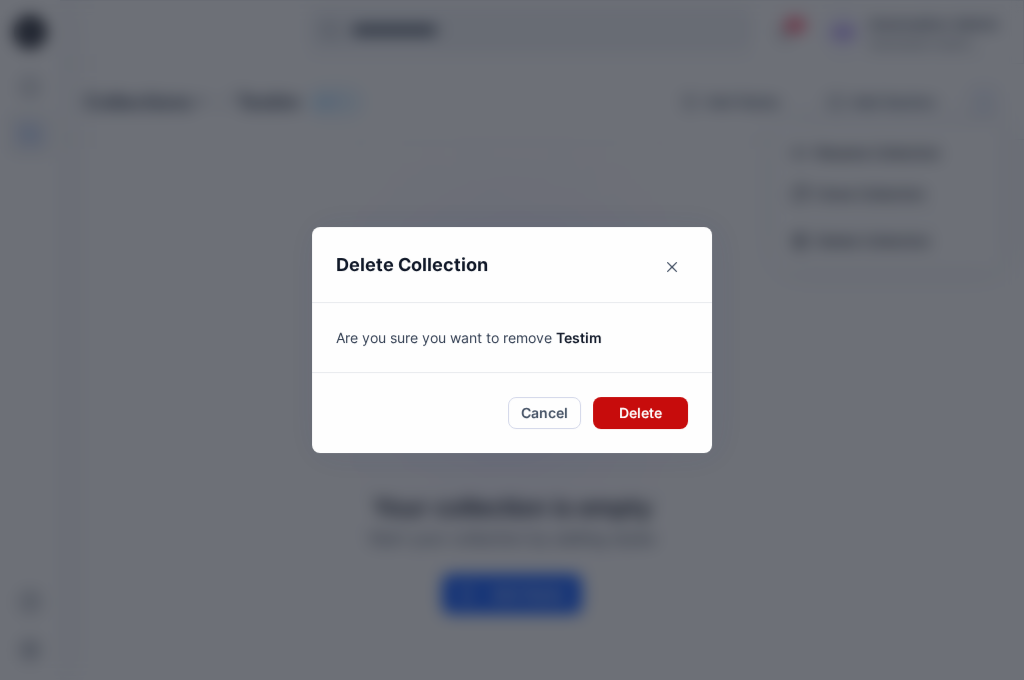 click on "Delete" at bounding box center (640, 413) 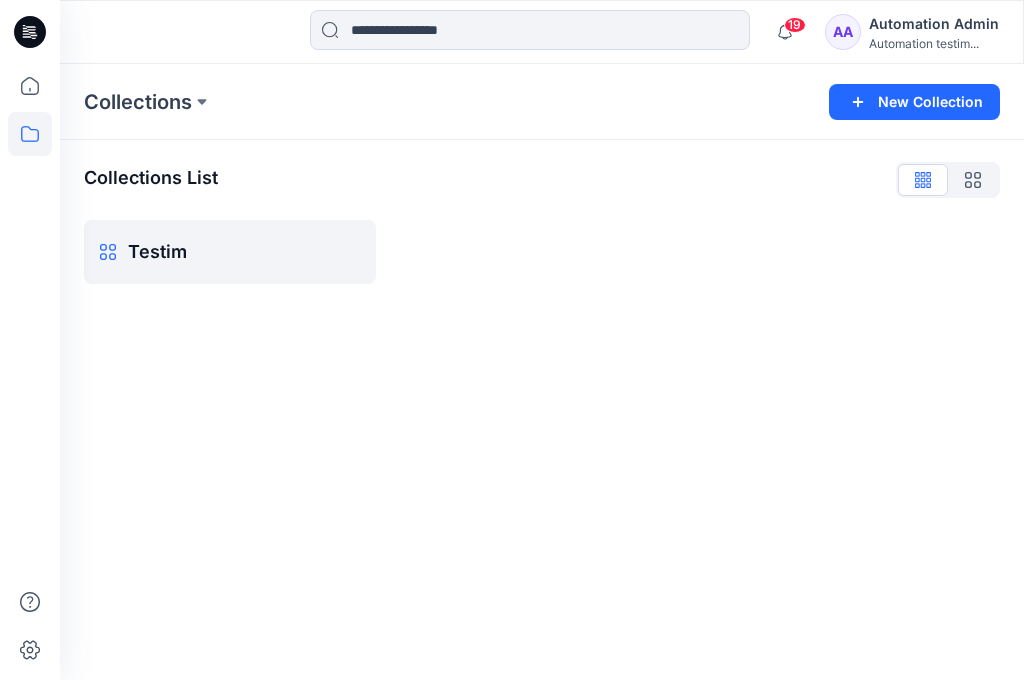 click on "Automation Admin" at bounding box center [934, 24] 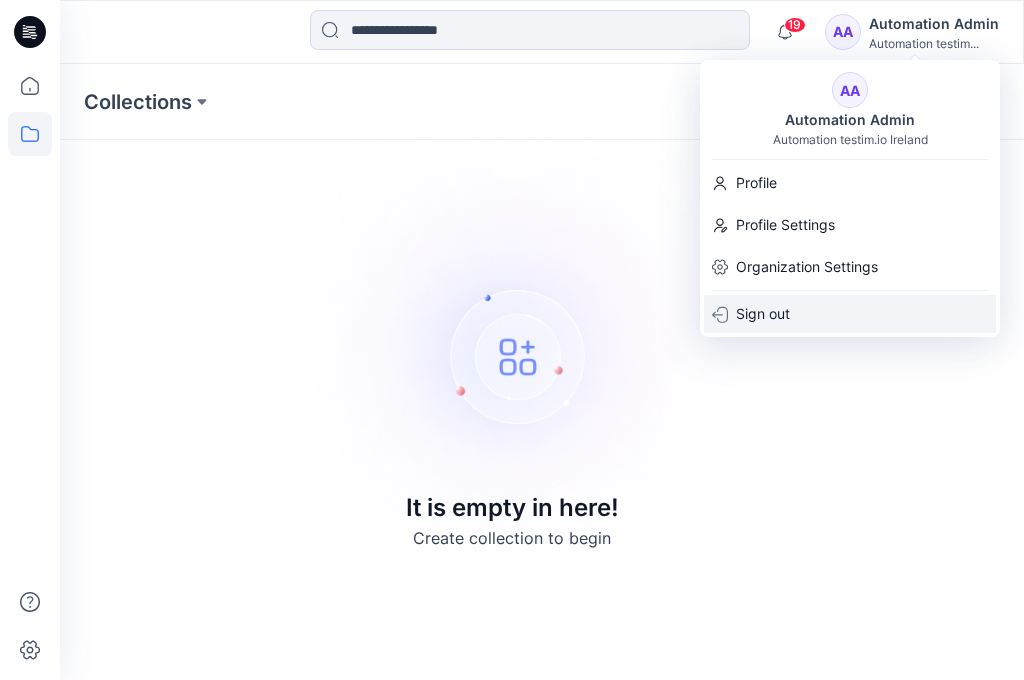 click on "Sign out" at bounding box center [763, 314] 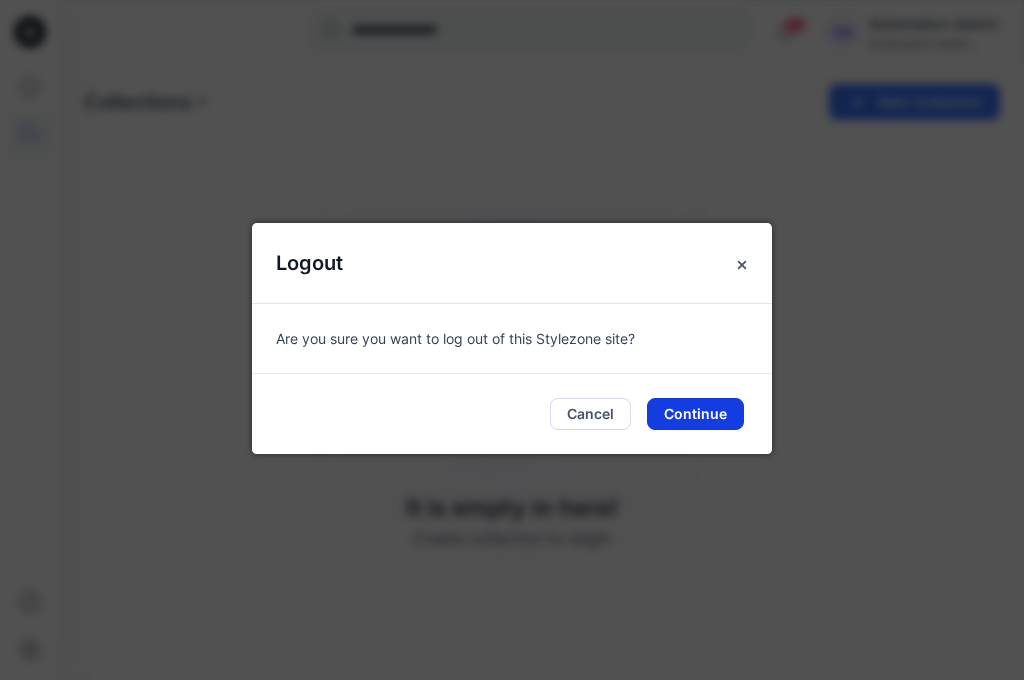 click on "Continue" at bounding box center (695, 414) 